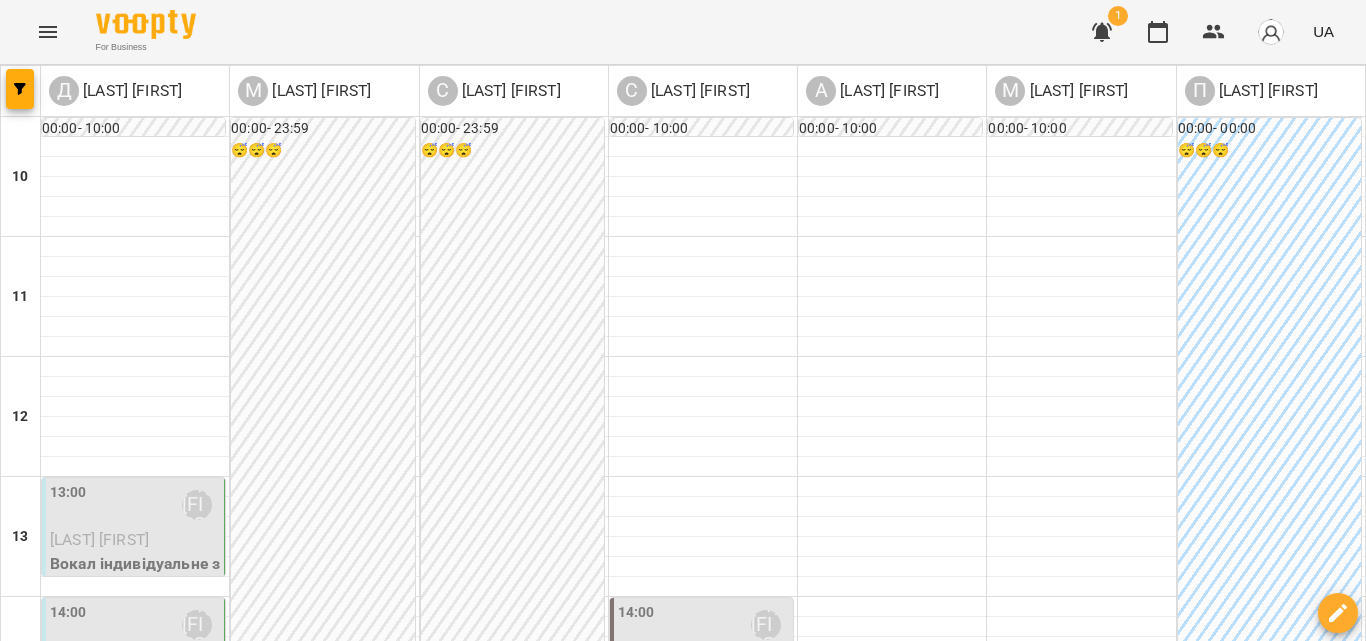 scroll, scrollTop: 0, scrollLeft: 0, axis: both 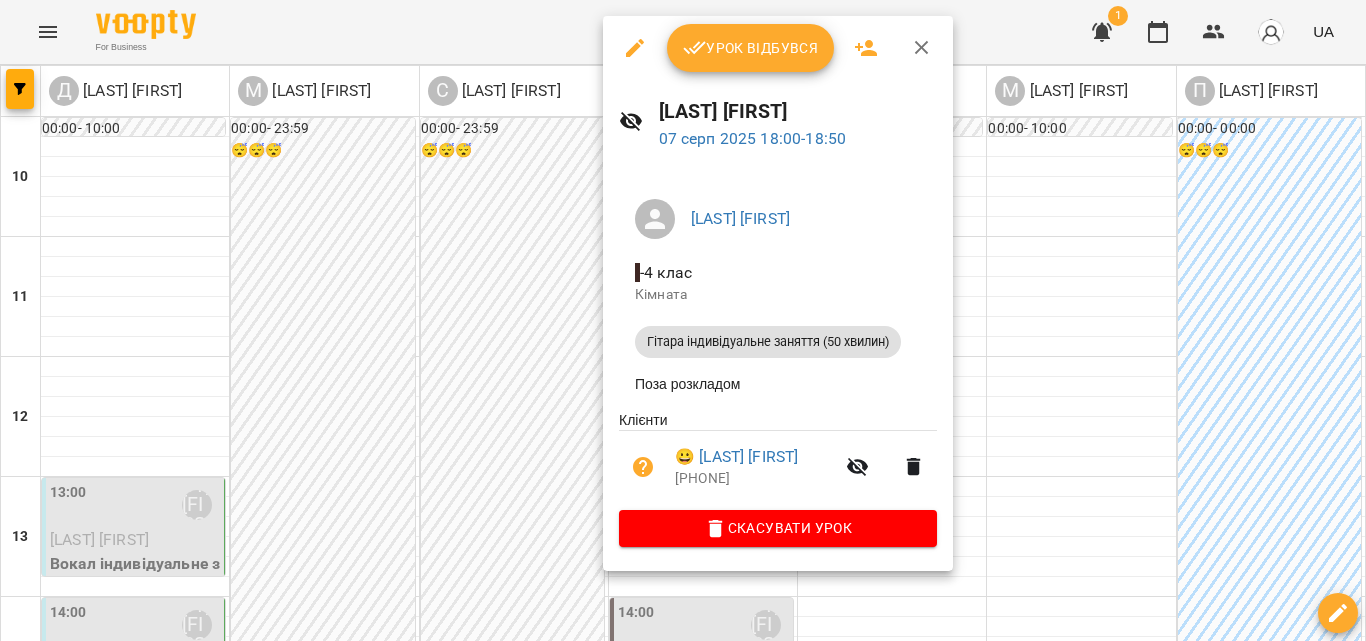 click at bounding box center (683, 320) 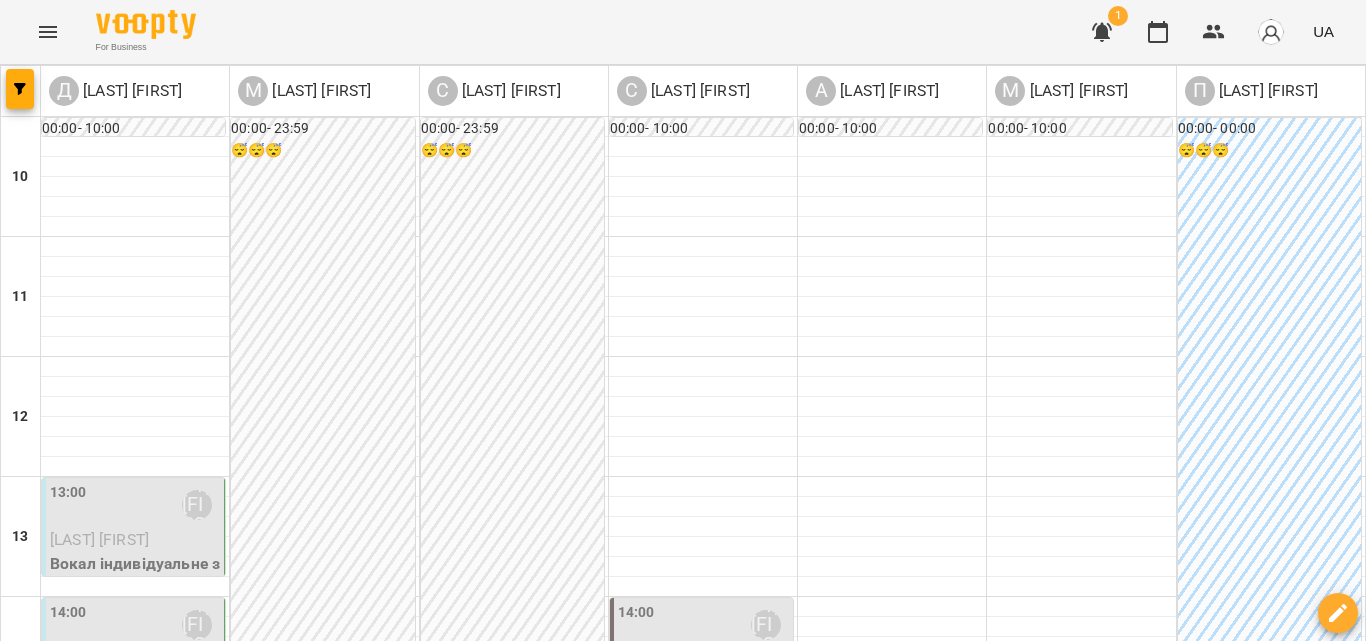 scroll, scrollTop: 709, scrollLeft: 0, axis: vertical 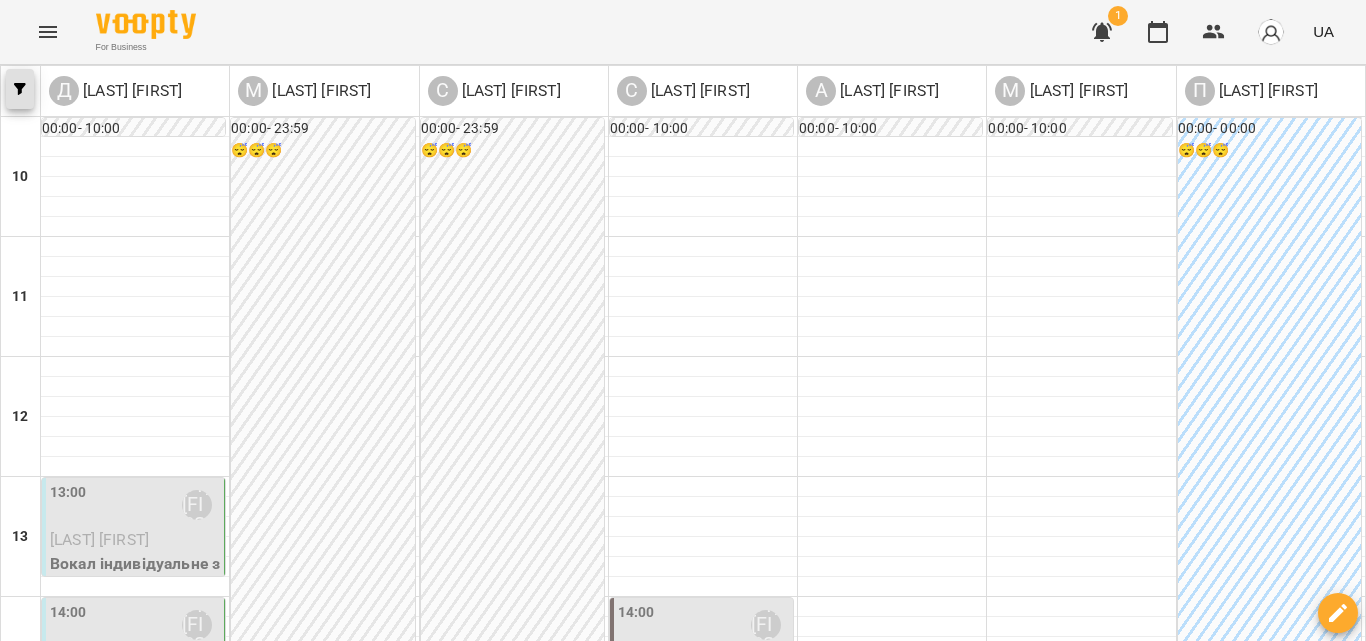 click at bounding box center (20, 89) 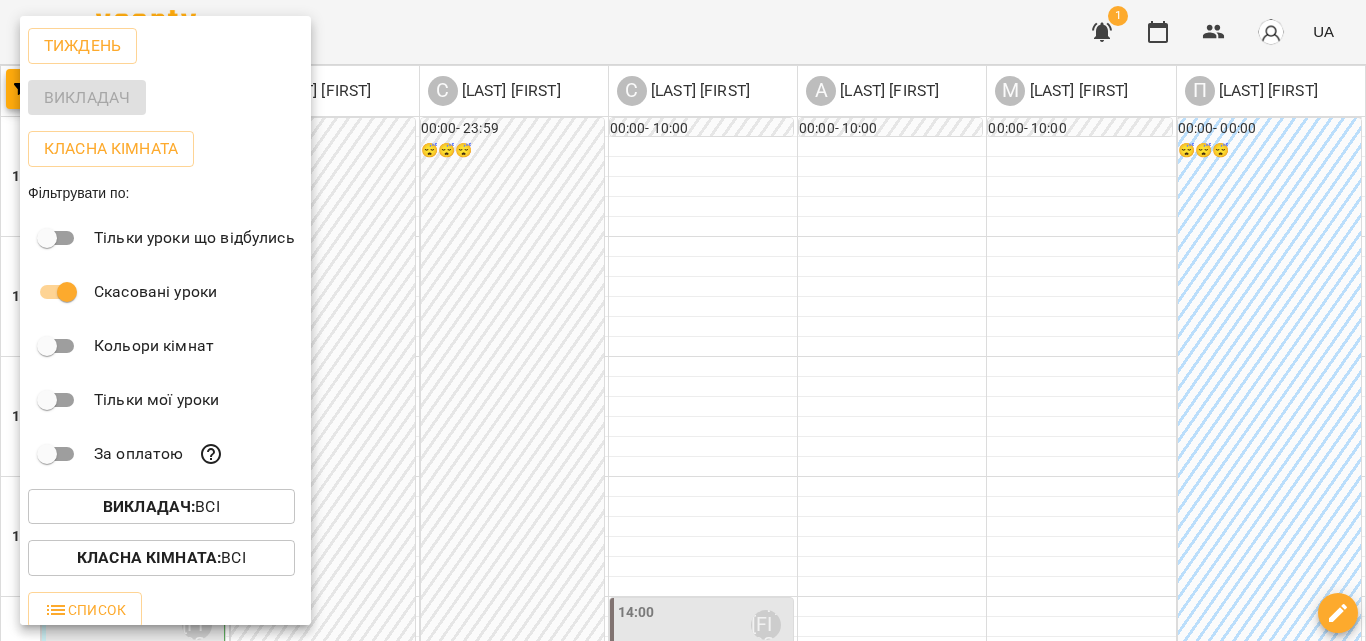 scroll, scrollTop: 49, scrollLeft: 0, axis: vertical 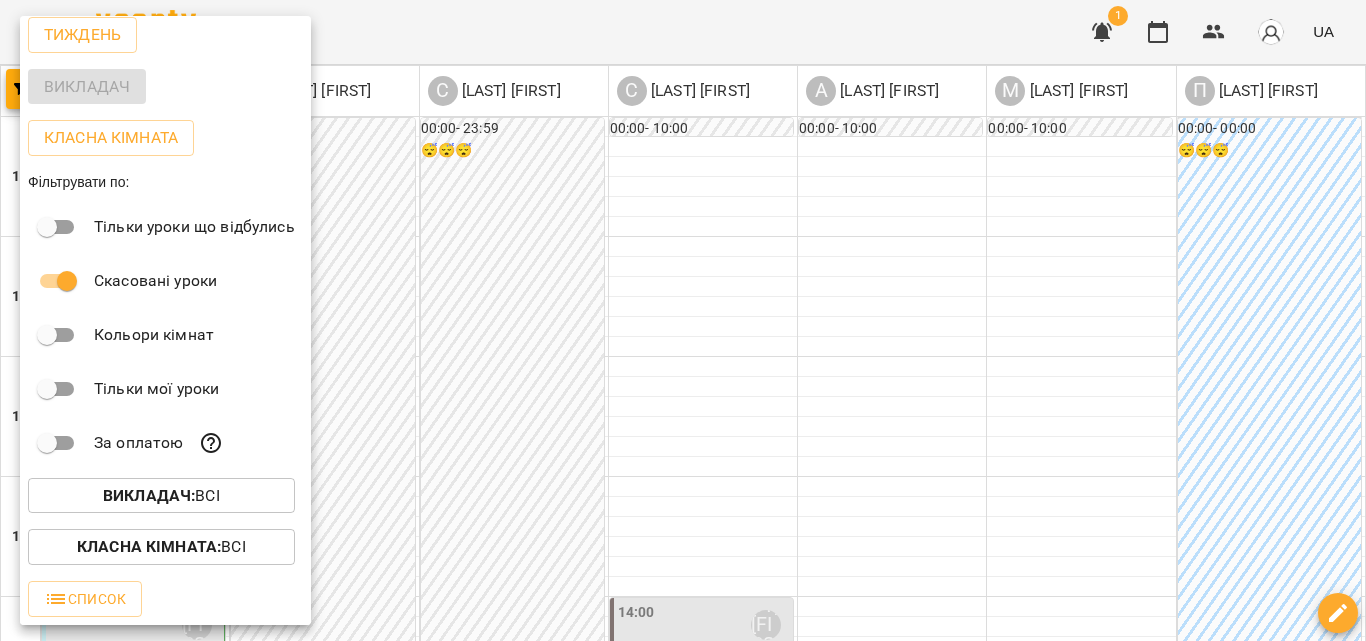 click on "Викладач" at bounding box center (165, 87) 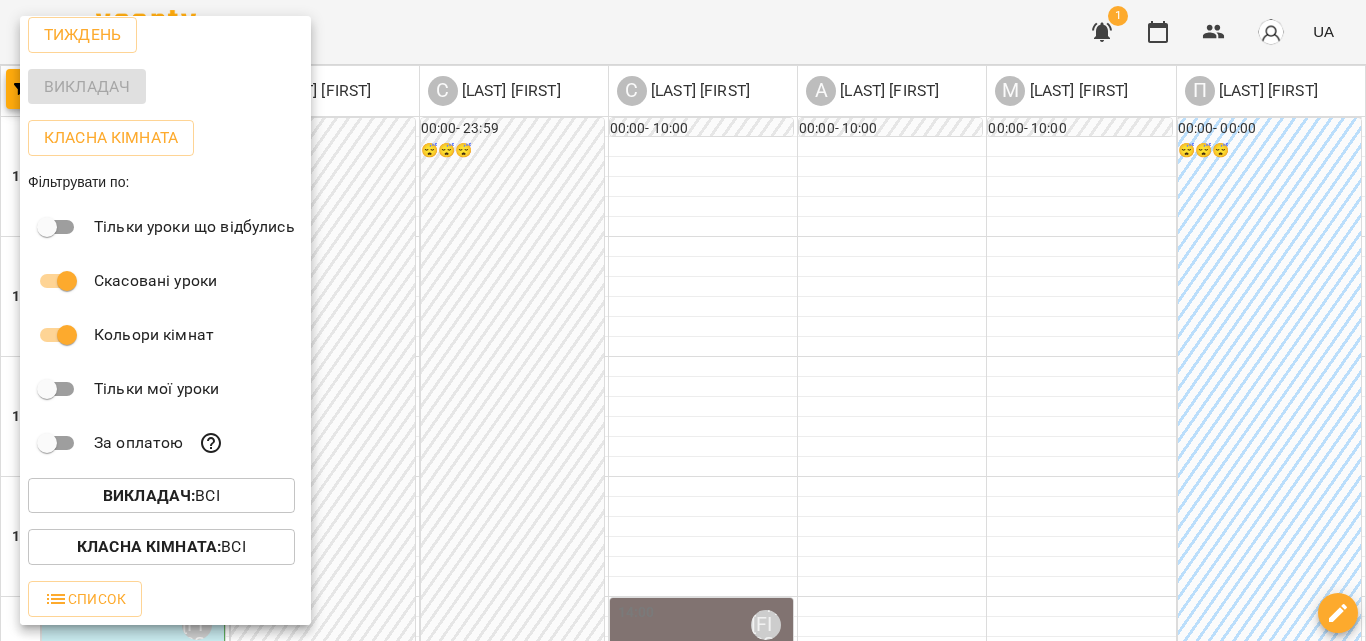 click at bounding box center (683, 320) 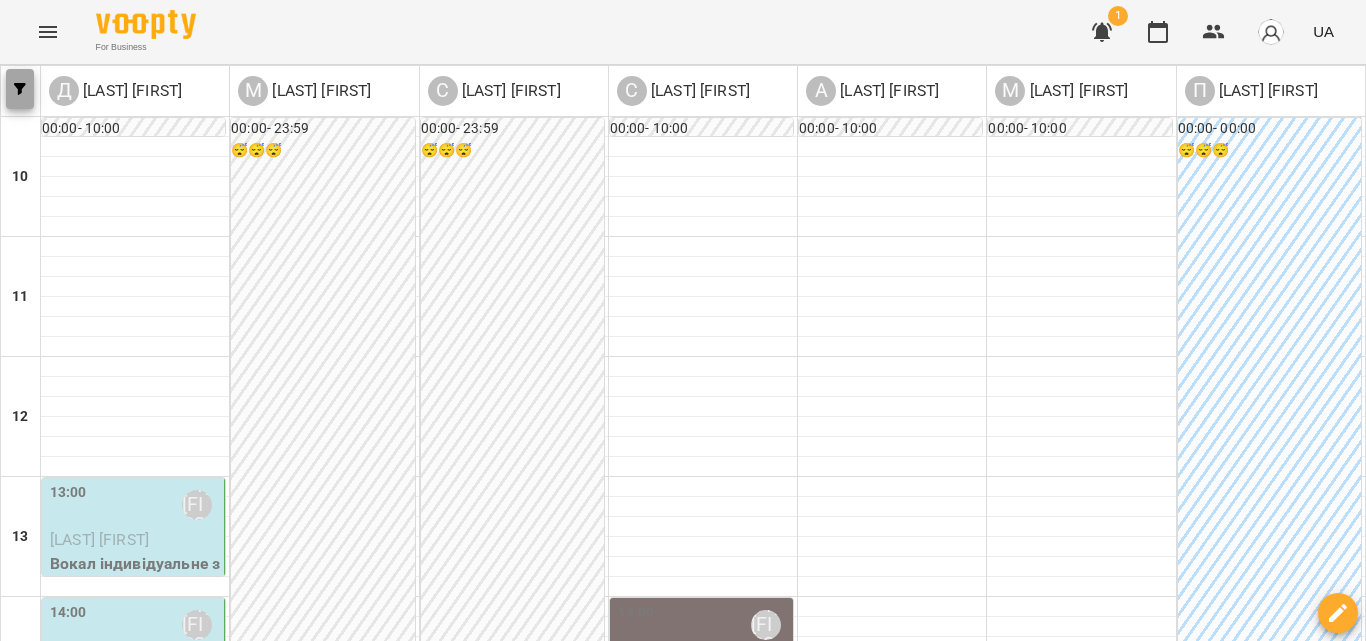 click at bounding box center [20, 89] 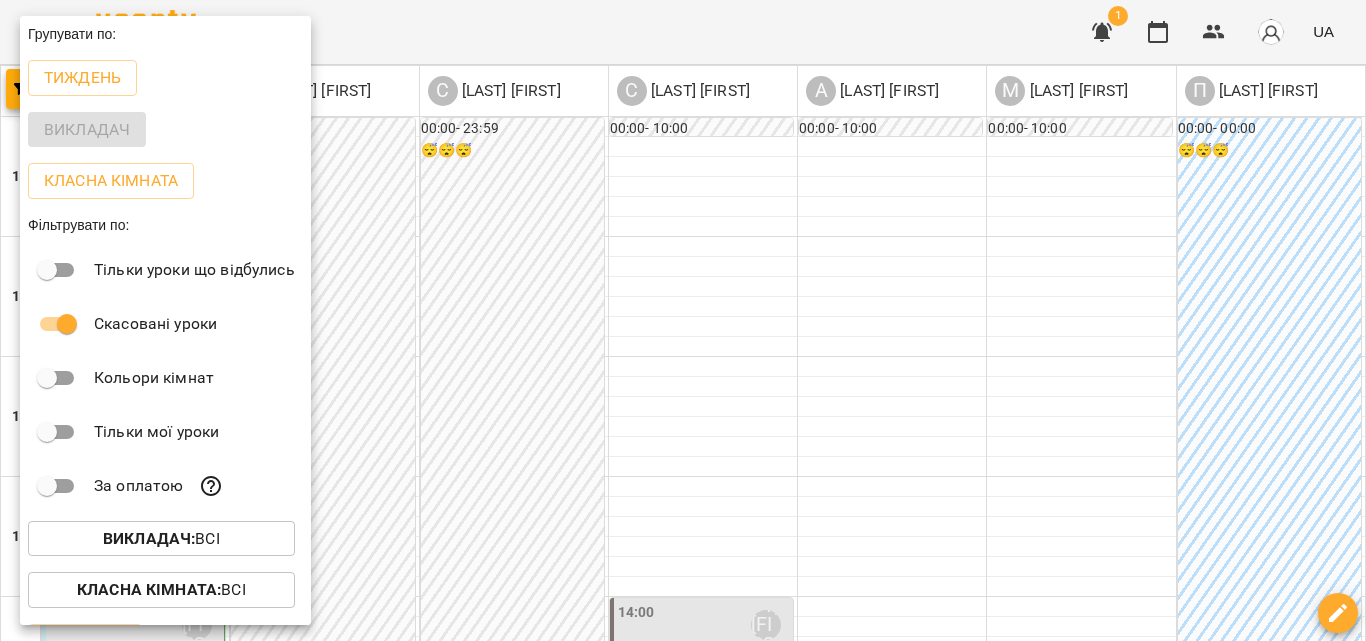 click at bounding box center (683, 320) 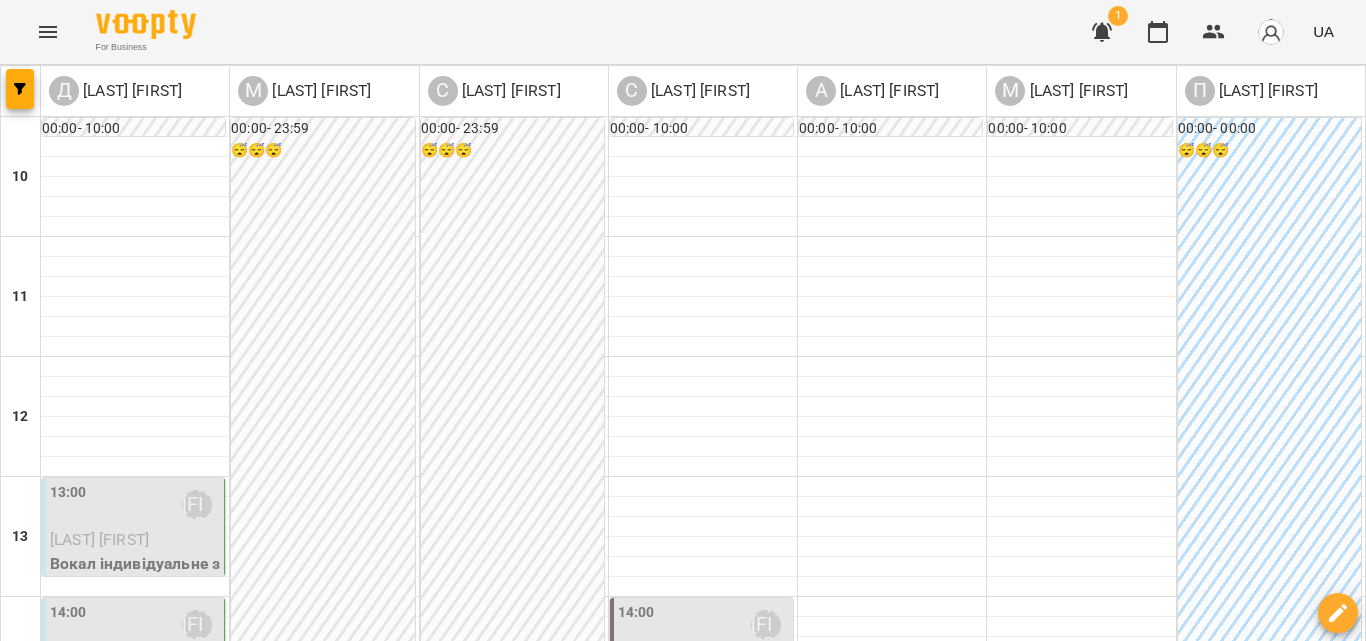scroll, scrollTop: 509, scrollLeft: 0, axis: vertical 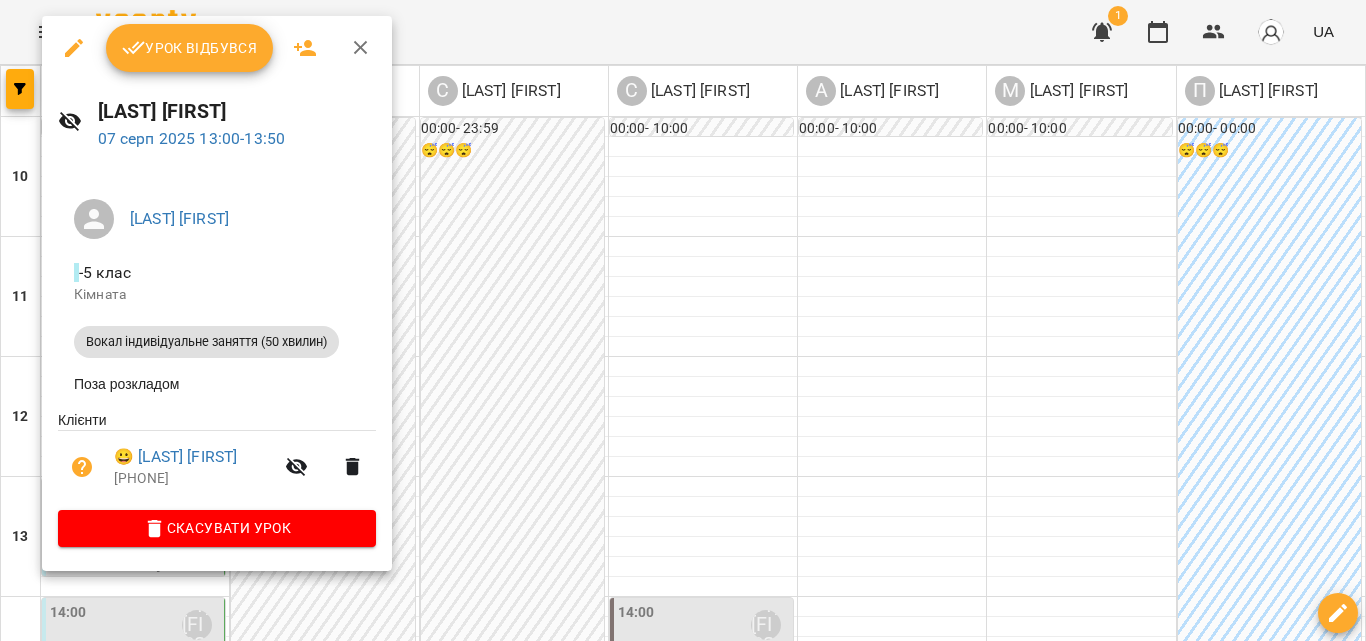 click on "Урок відбувся" at bounding box center (190, 48) 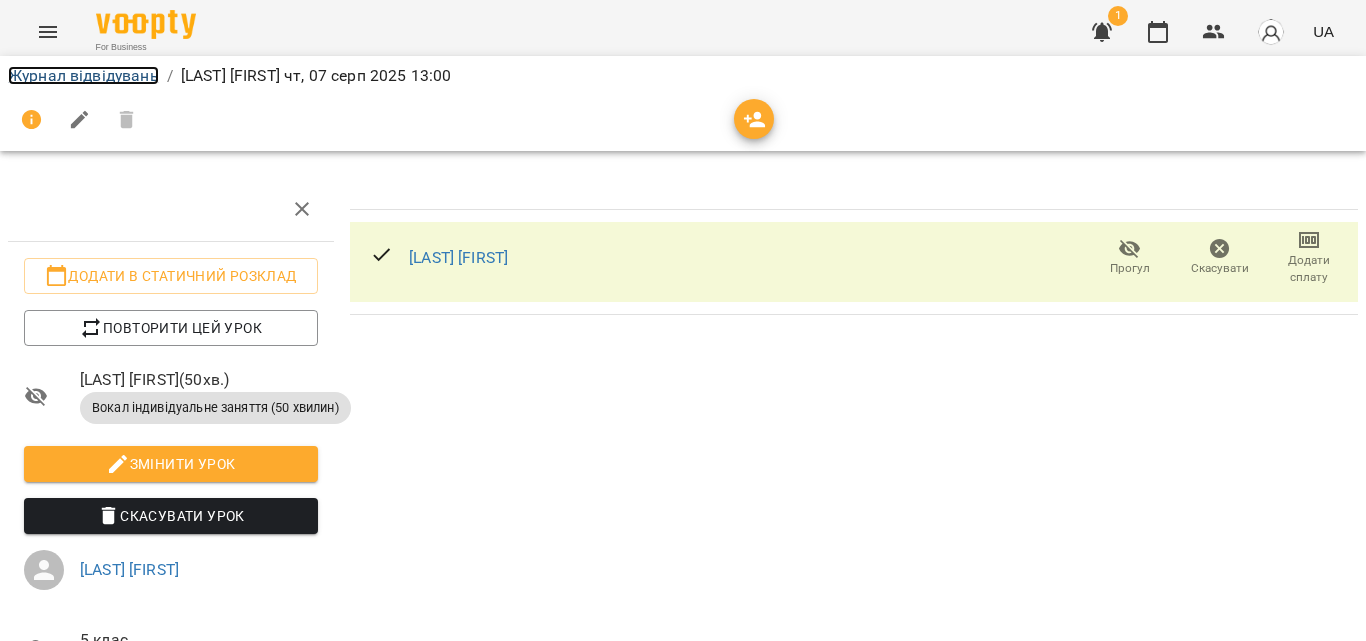 click on "Журнал відвідувань" at bounding box center [83, 75] 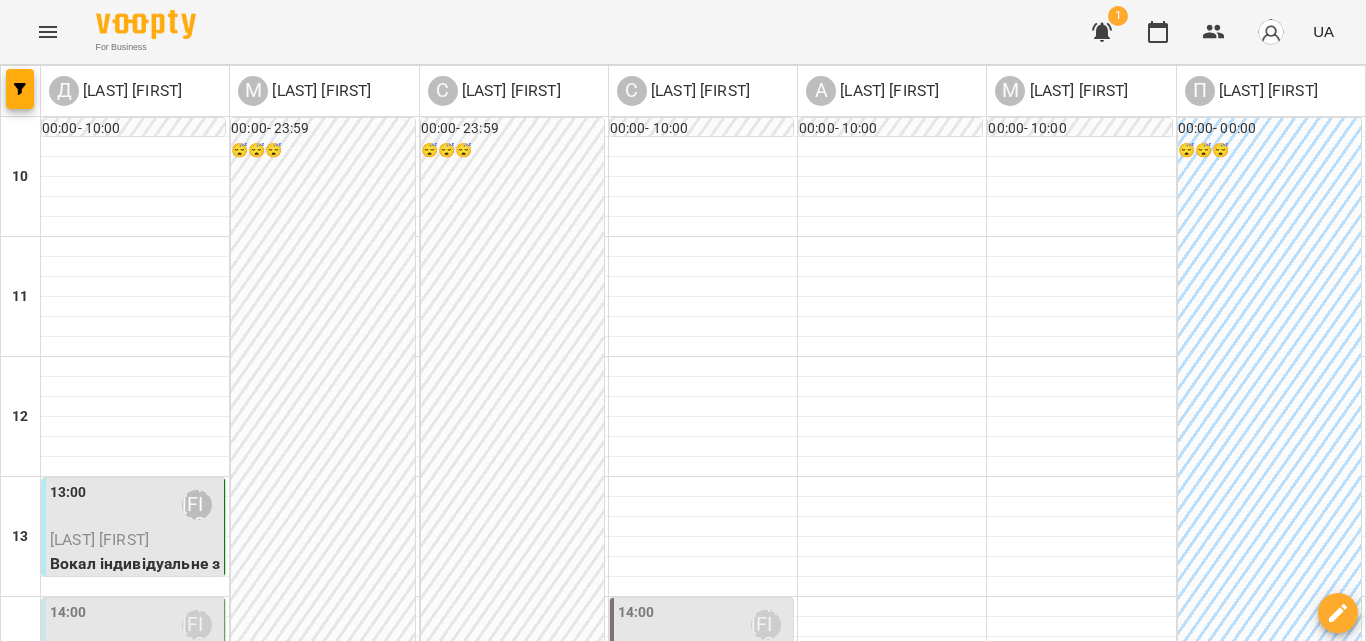 scroll, scrollTop: 300, scrollLeft: 0, axis: vertical 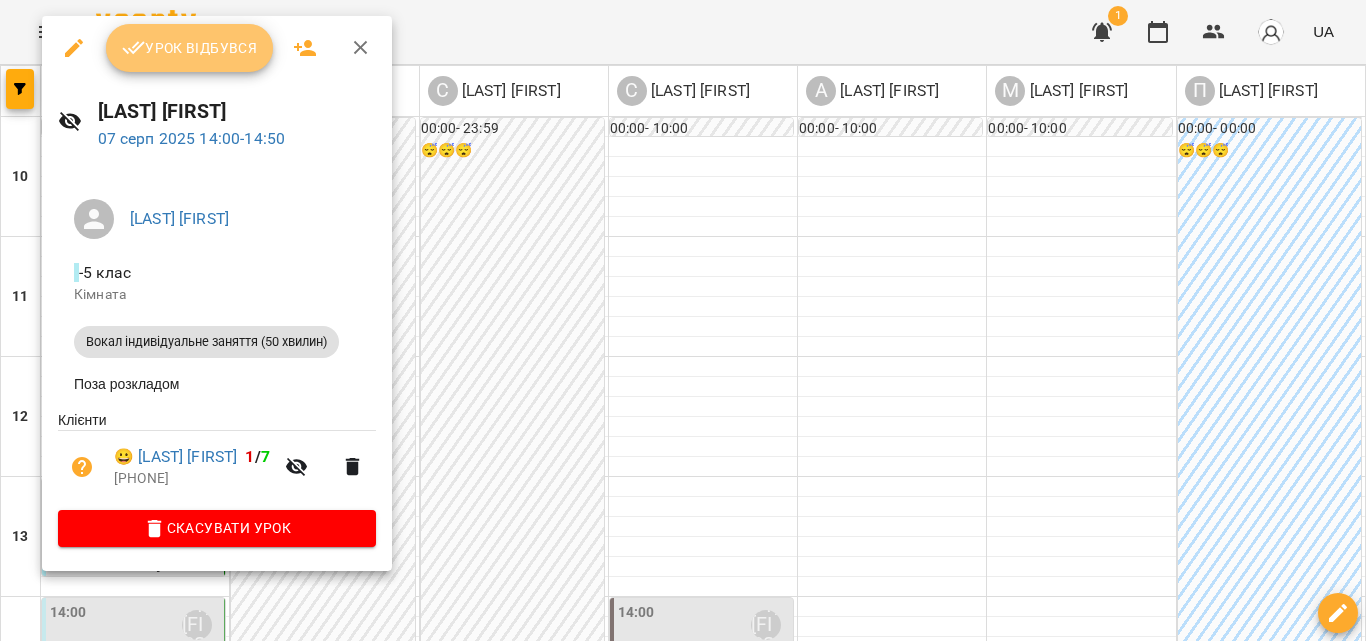 click on "Урок відбувся" at bounding box center [190, 48] 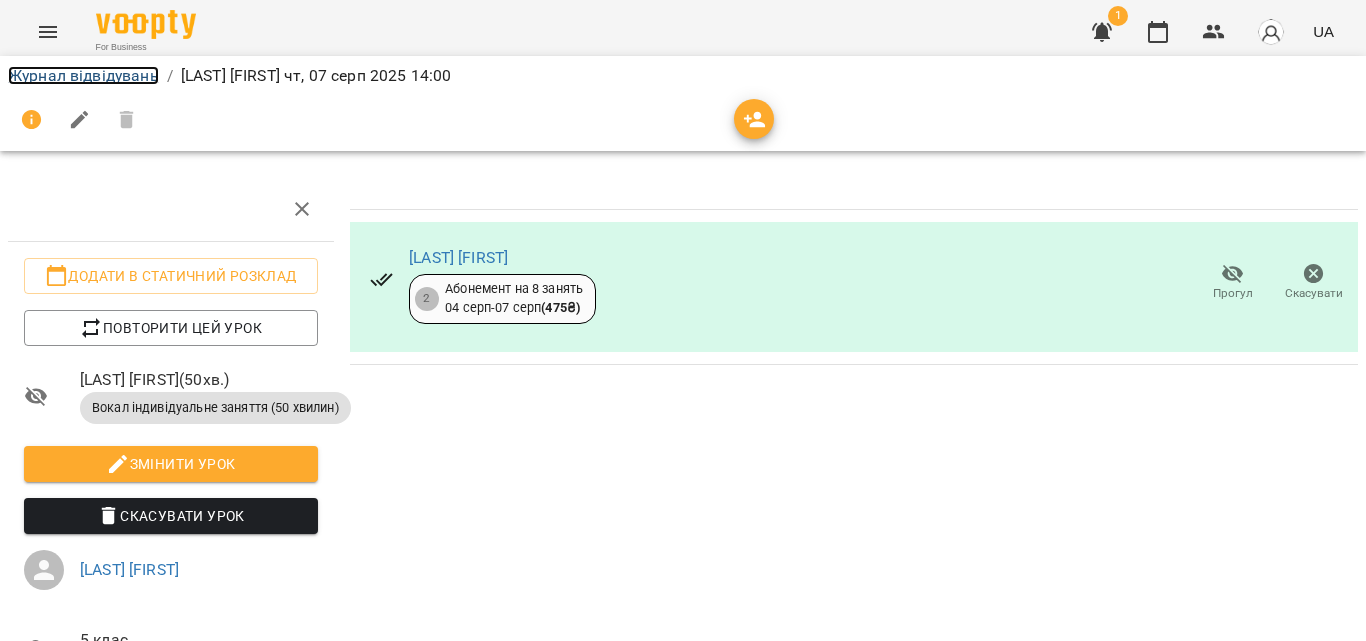 click on "Журнал відвідувань" at bounding box center [83, 75] 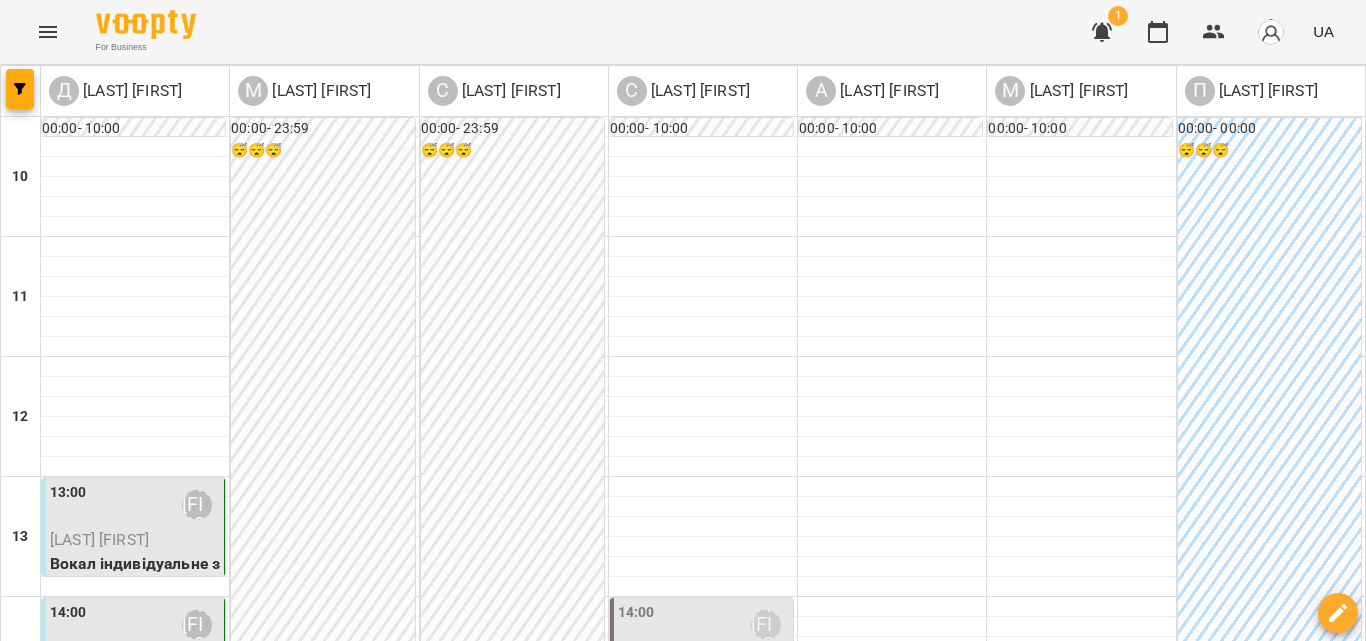 scroll, scrollTop: 400, scrollLeft: 0, axis: vertical 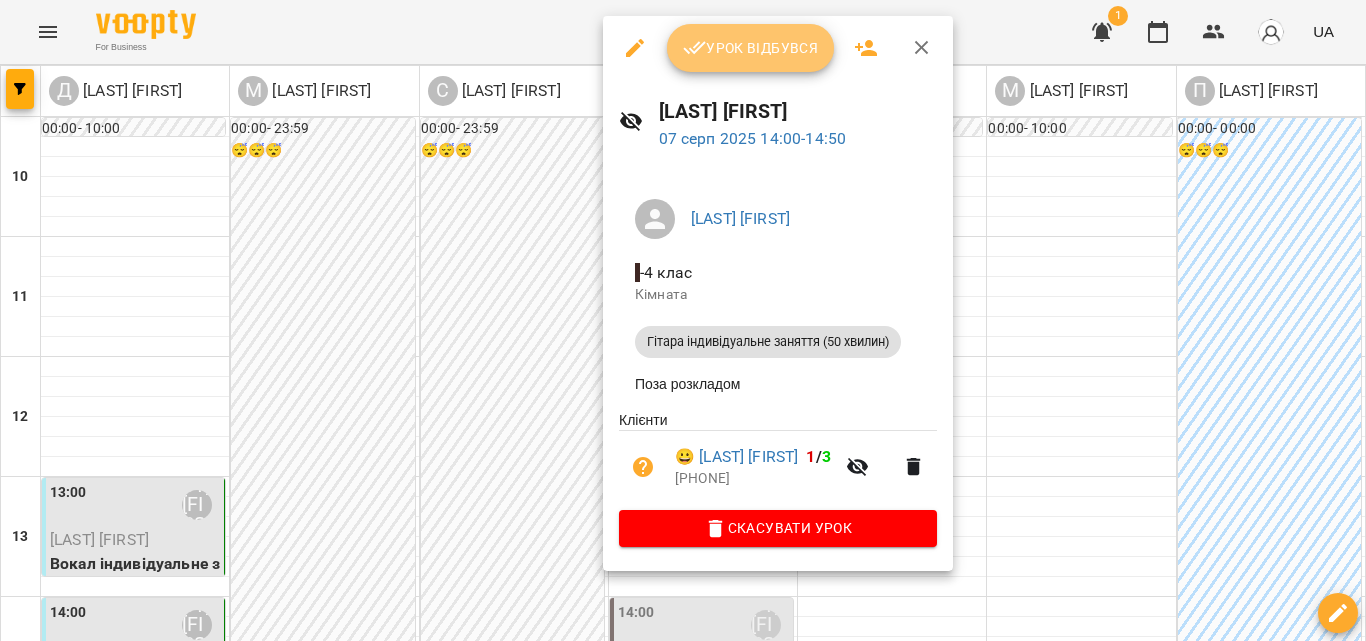 click on "Урок відбувся" at bounding box center [751, 48] 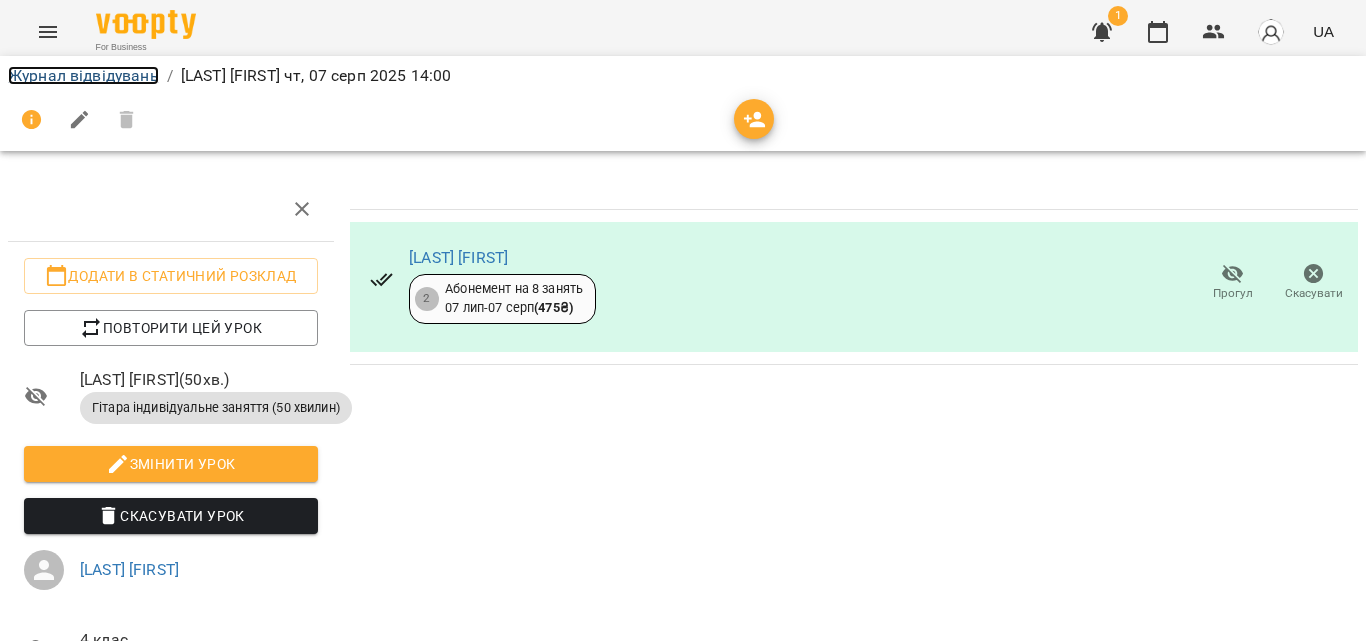 click on "Журнал відвідувань" at bounding box center [83, 75] 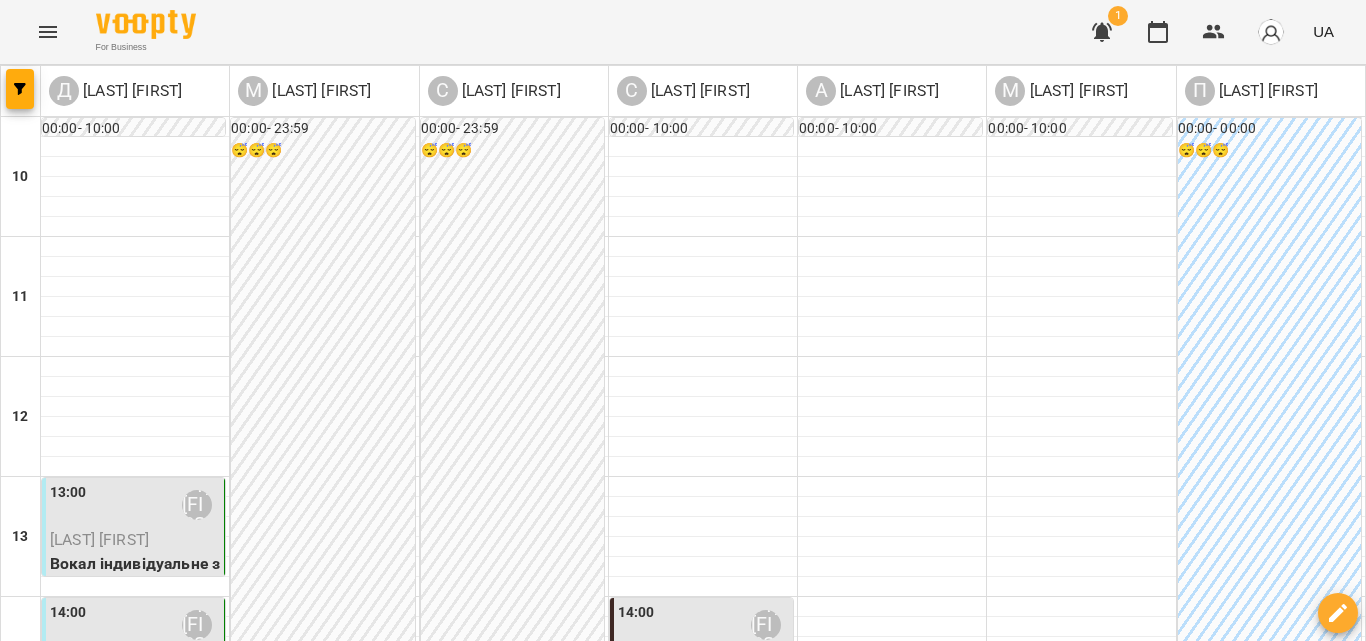 scroll, scrollTop: 409, scrollLeft: 0, axis: vertical 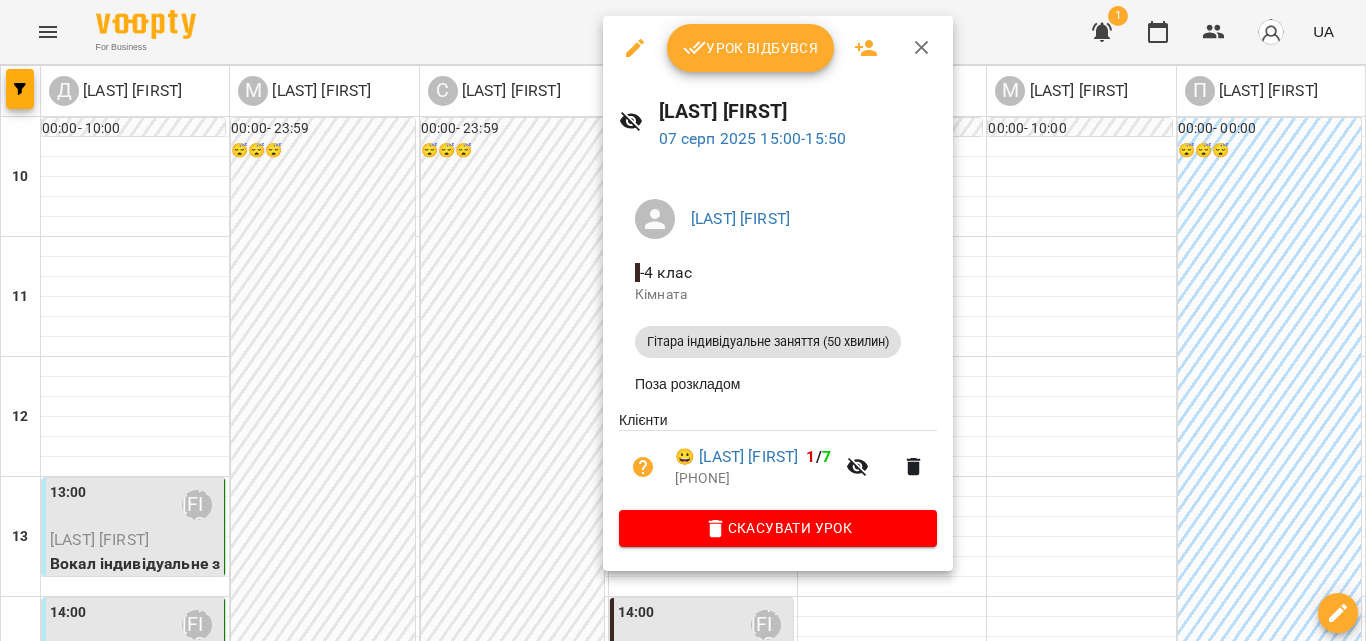click on "Урок відбувся" at bounding box center [751, 48] 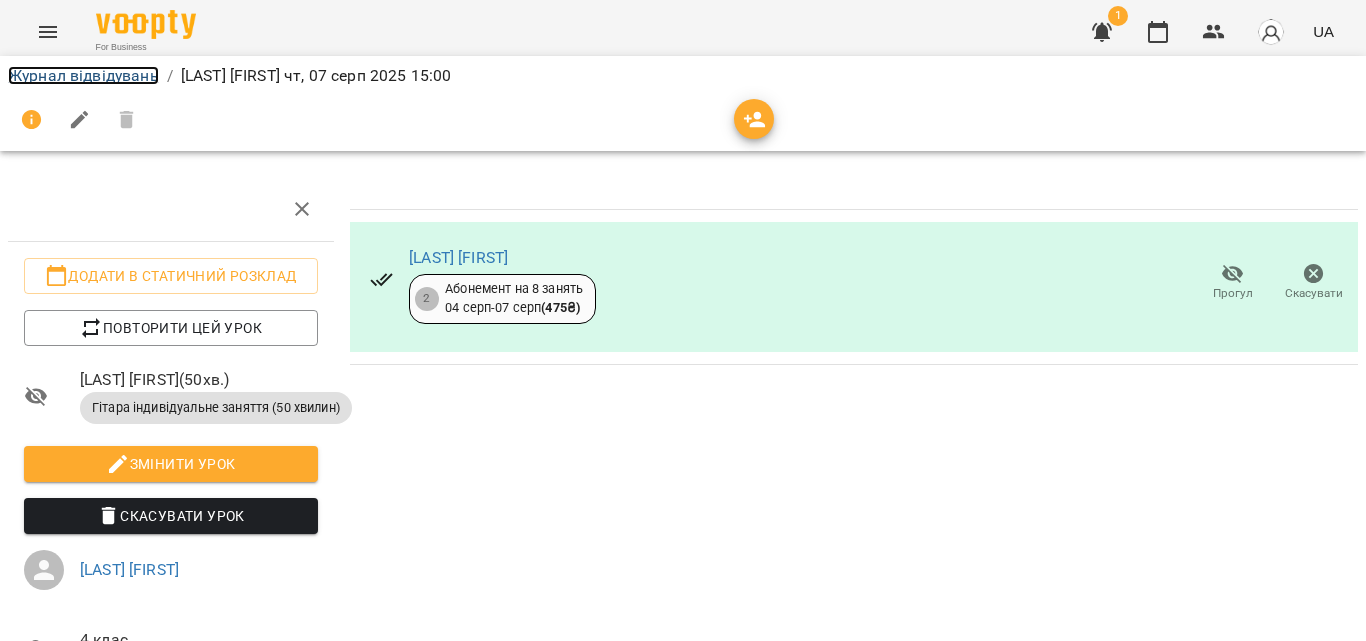 click on "Журнал відвідувань" at bounding box center (83, 75) 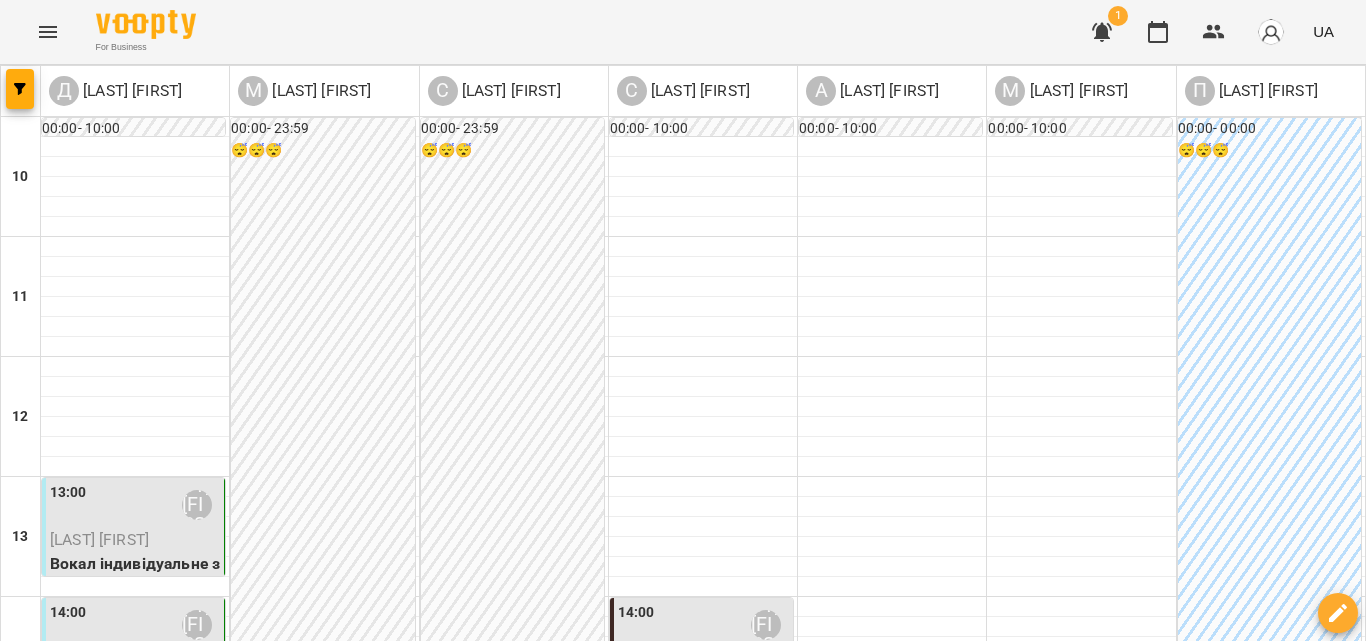 scroll, scrollTop: 600, scrollLeft: 0, axis: vertical 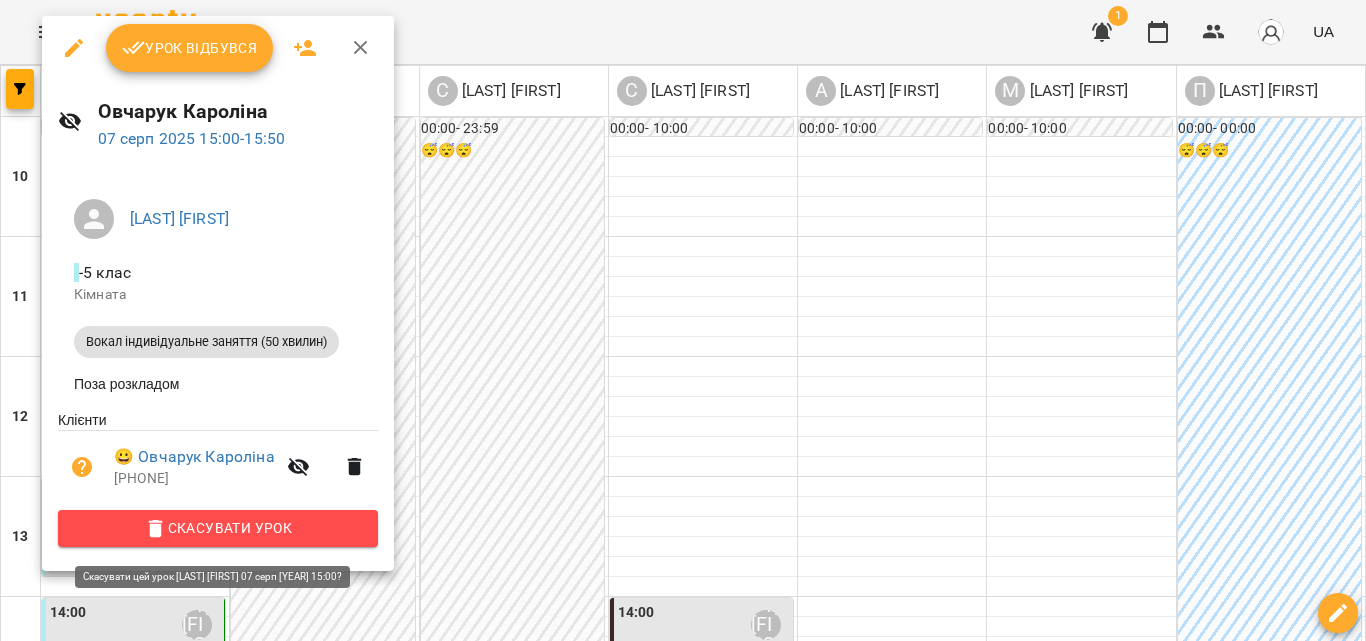 click on "Скасувати Урок" at bounding box center (218, 528) 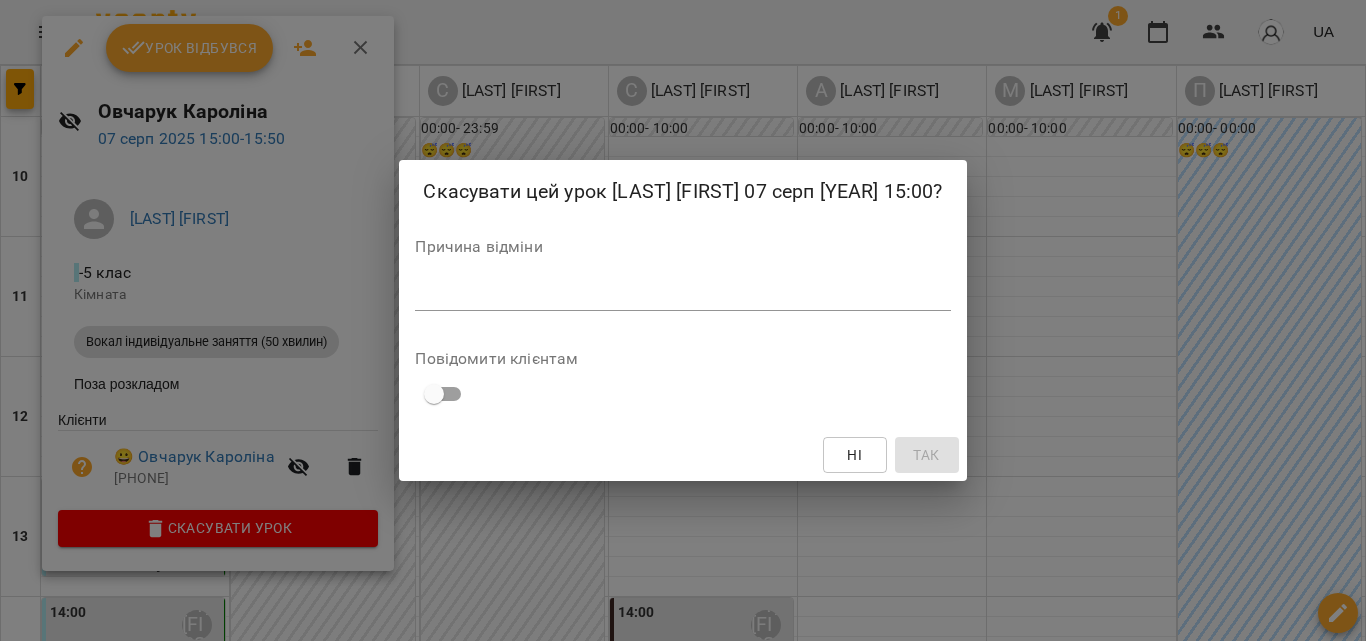 click at bounding box center [682, 294] 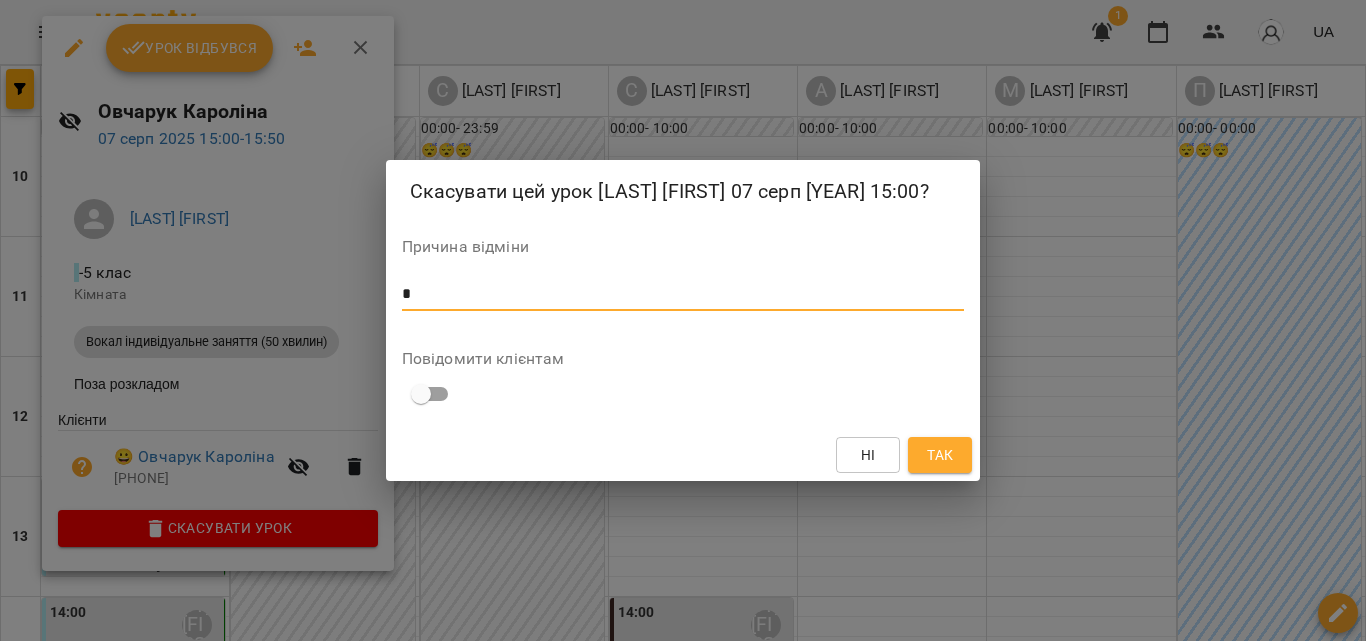 type on "*" 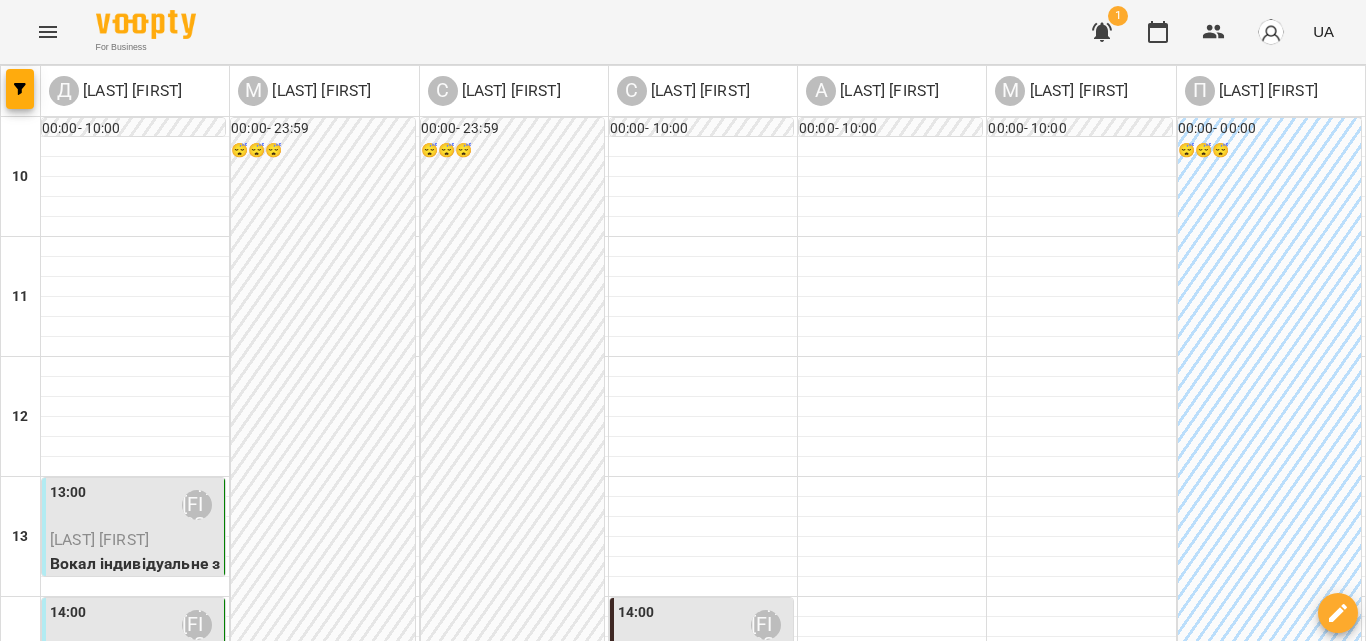 click on "Овчарук Кароліна" at bounding box center [1064, 899] 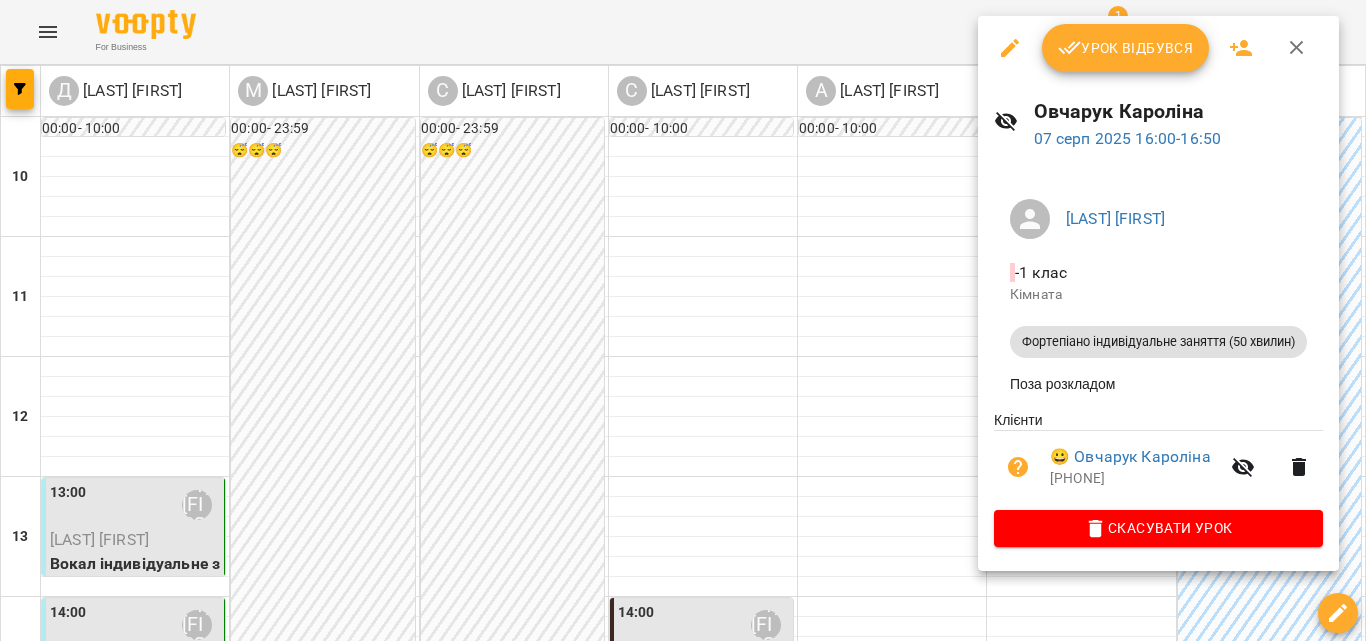 click 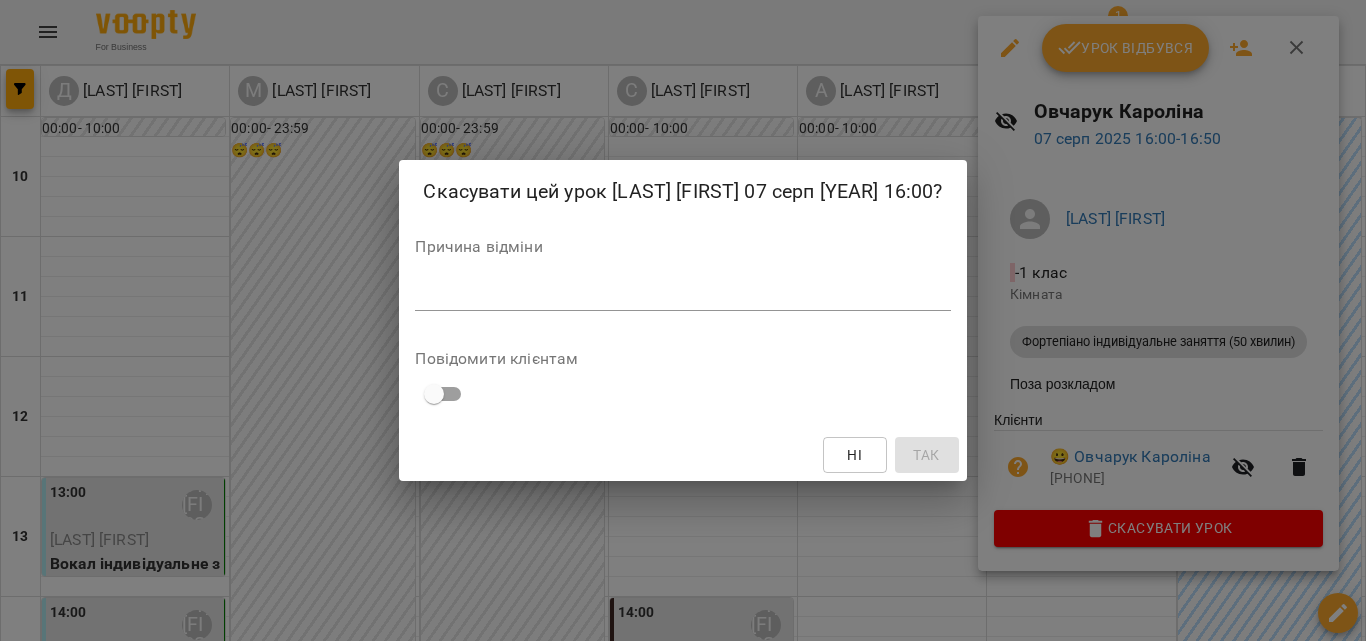 click on "*" at bounding box center [682, 295] 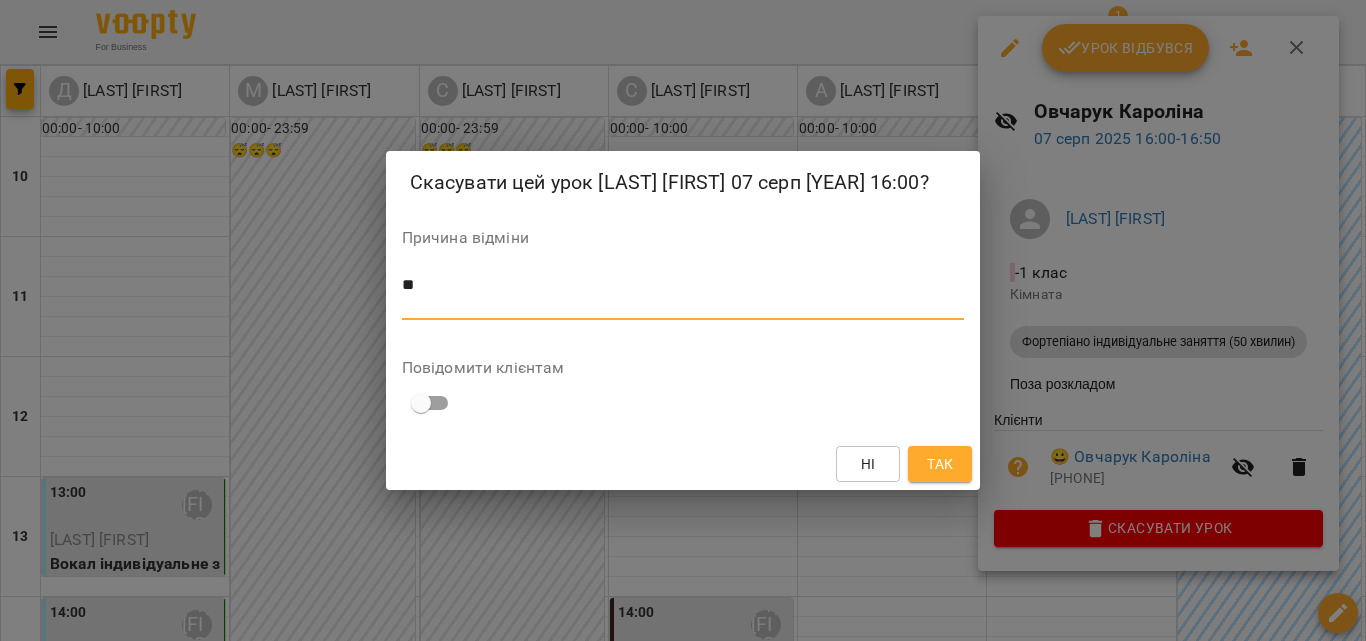 type on "*" 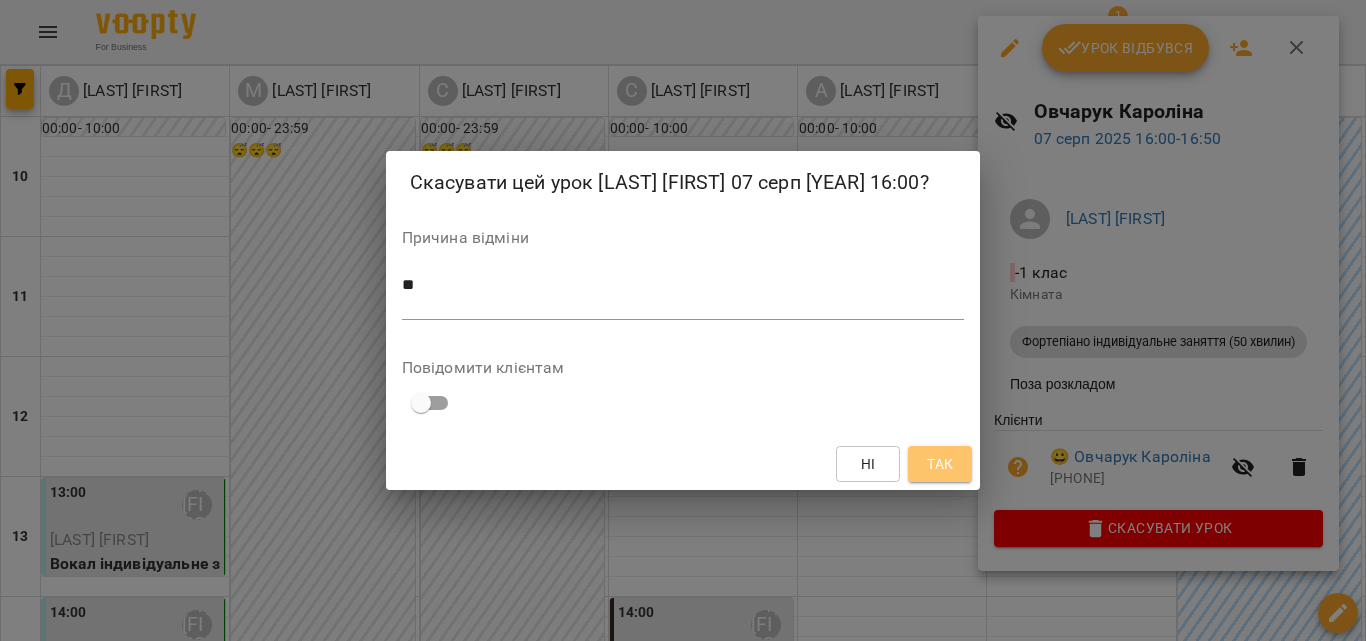 click on "Так" at bounding box center (940, 464) 